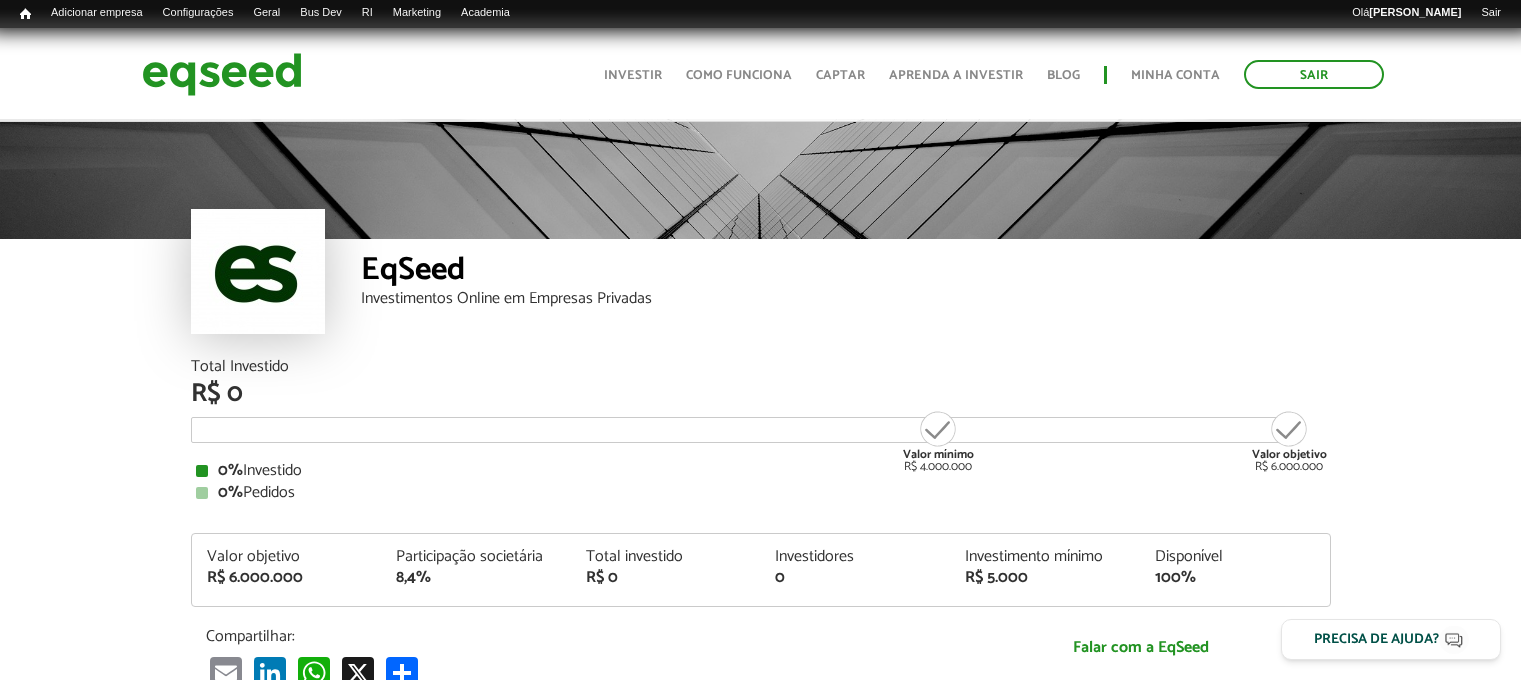 scroll, scrollTop: 1200, scrollLeft: 0, axis: vertical 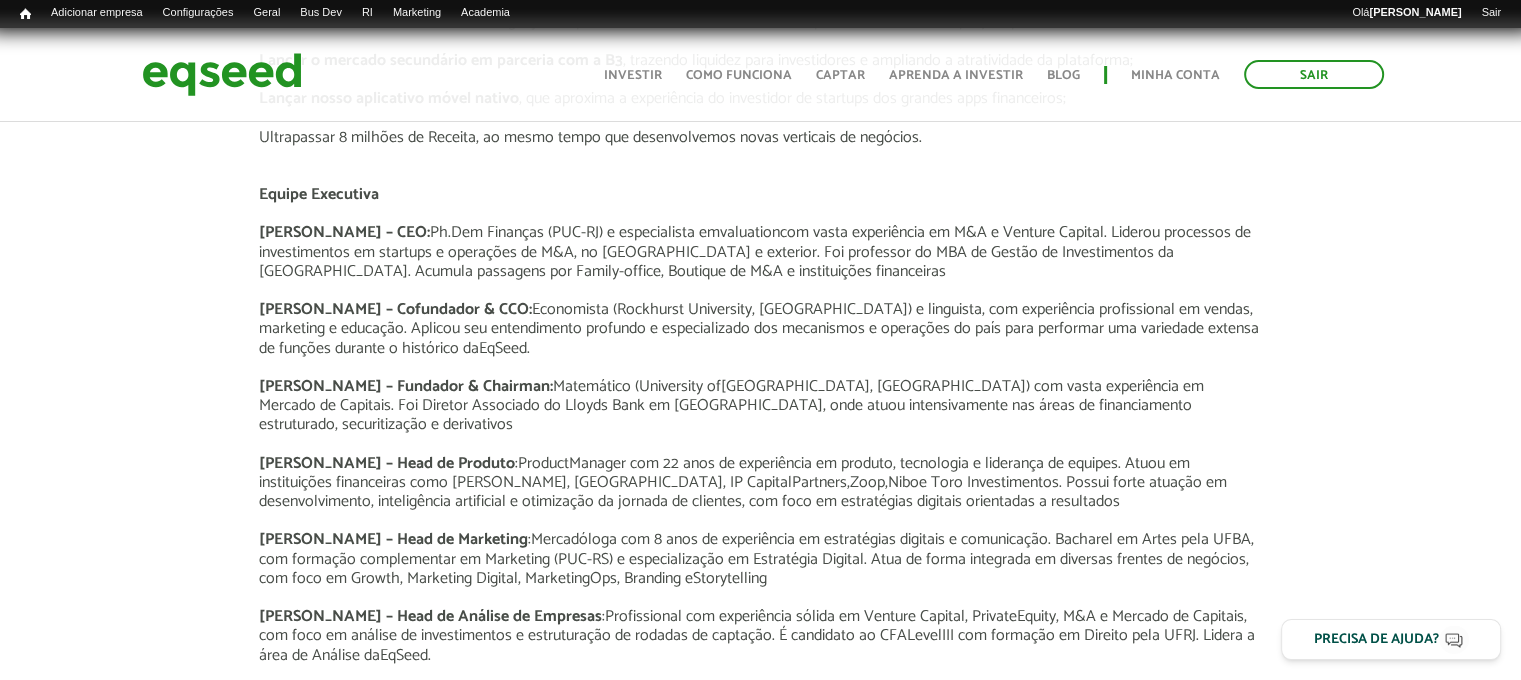 click on "[PERSON_NAME] – Cofundador & CCO:" at bounding box center (394, 309) 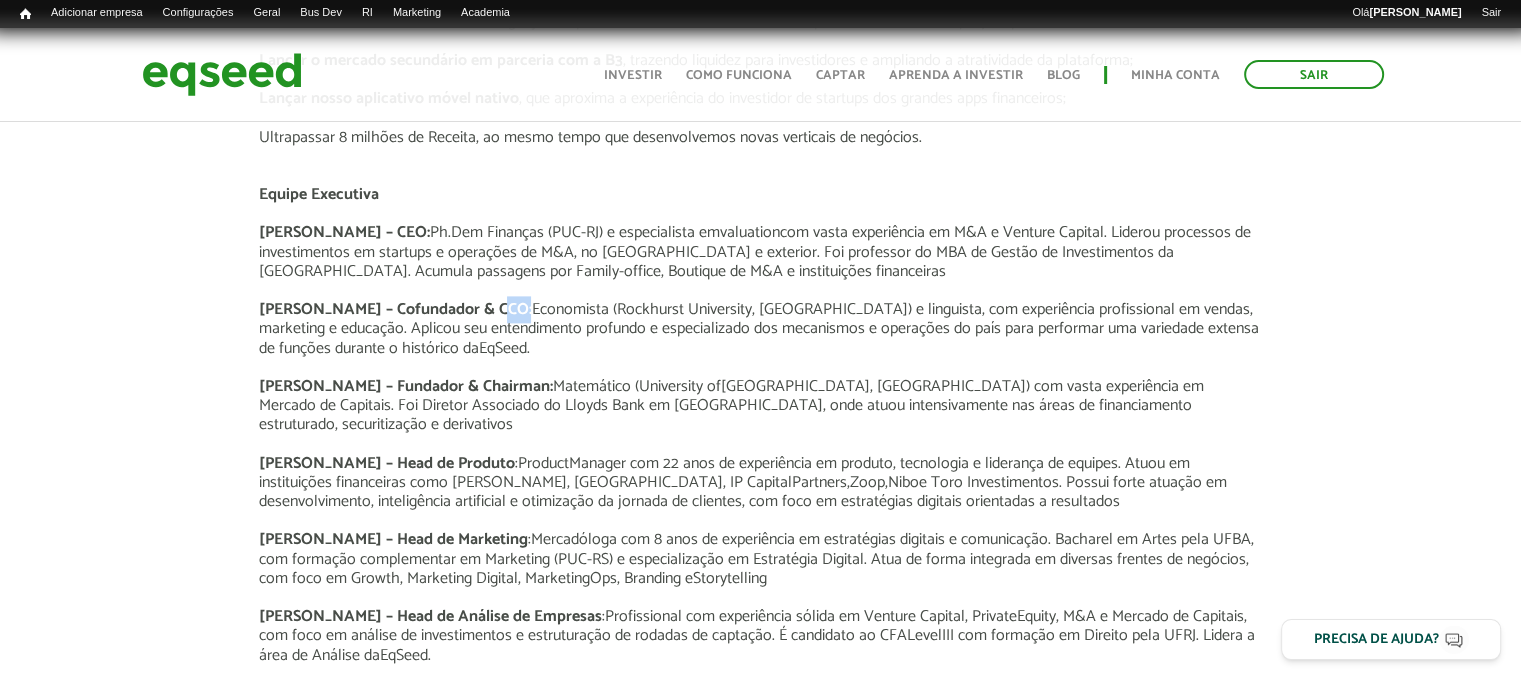 click on "[PERSON_NAME] – Cofundador & CCO:" at bounding box center (394, 309) 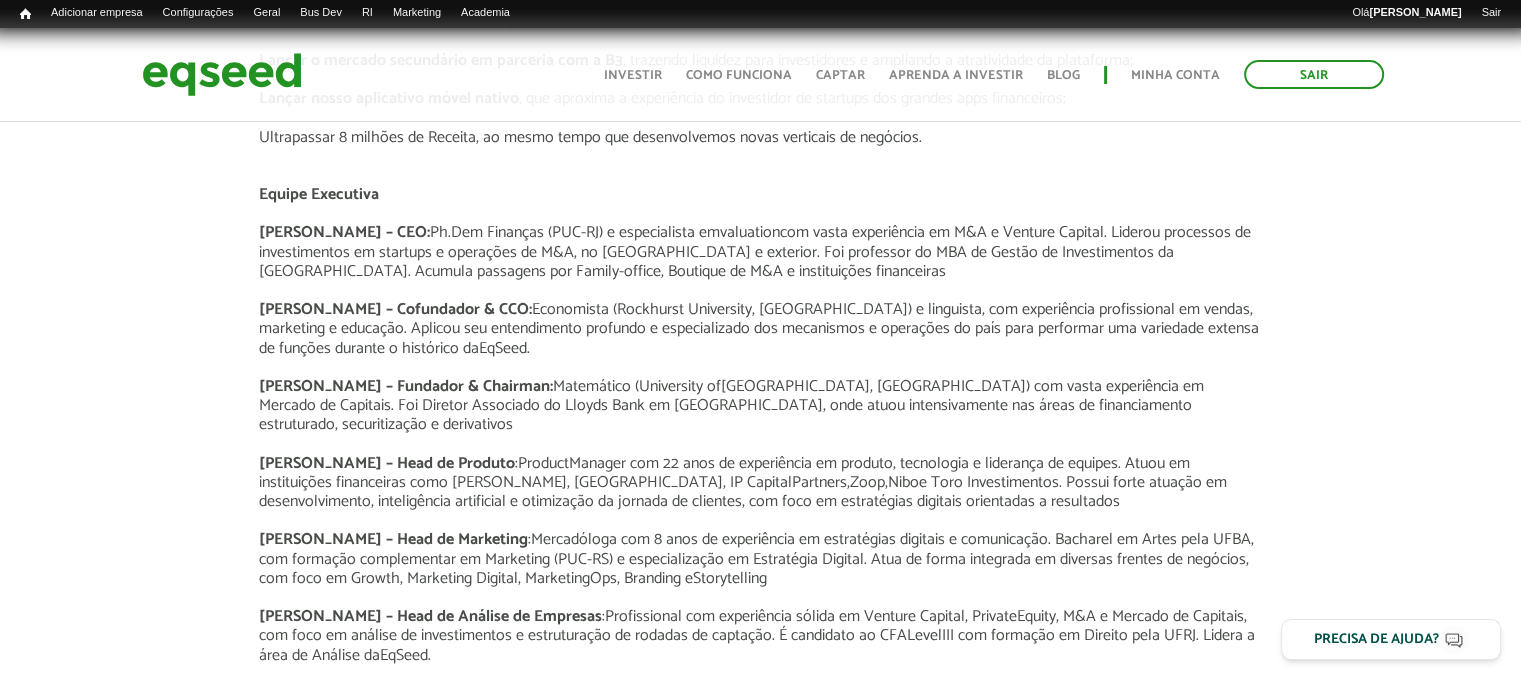 click on "[GEOGRAPHIC_DATA], [GEOGRAPHIC_DATA]) com vasta experiência em Mercado de Capitais. Foi Diretor Associado do Lloyds Bank em [GEOGRAPHIC_DATA], onde atuou intensivamente nas áreas de financiamento estruturado, securitização e derivativos" at bounding box center (730, 405) 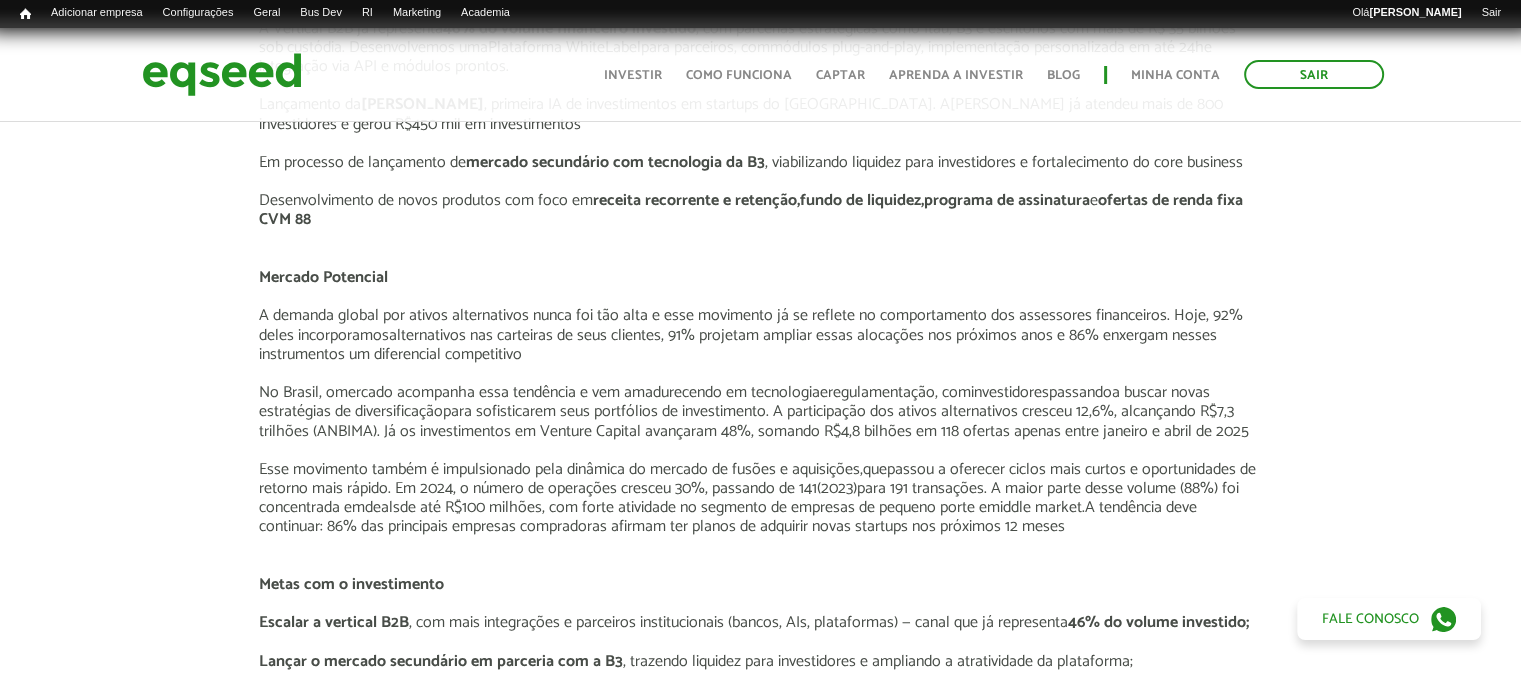 scroll, scrollTop: 1999, scrollLeft: 0, axis: vertical 